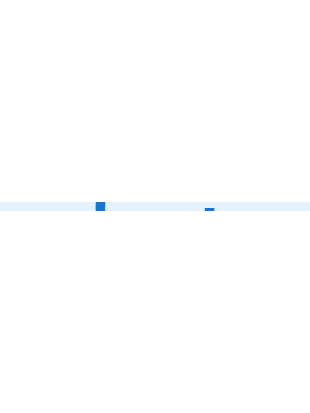 scroll, scrollTop: 0, scrollLeft: 0, axis: both 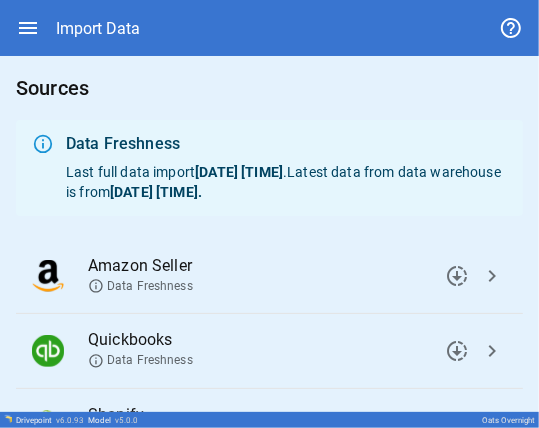 click on "downloading chevron_right" at bounding box center (472, 276) 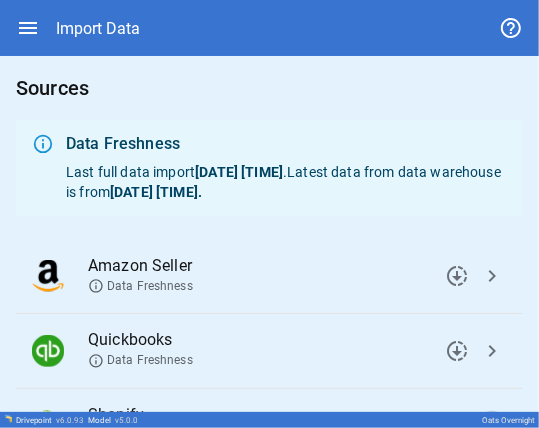 click on "chevron_right" at bounding box center [457, 276] 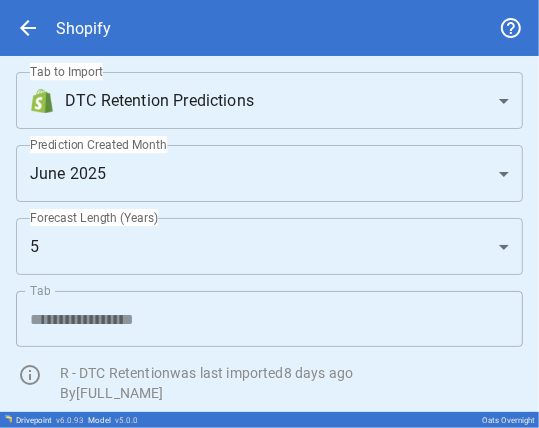 scroll, scrollTop: 74, scrollLeft: 0, axis: vertical 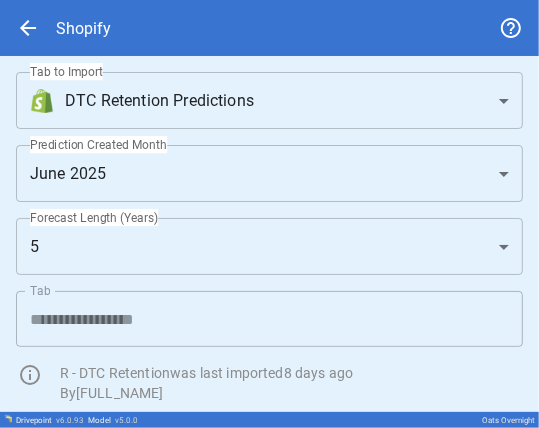 click on "**********" at bounding box center (269, 214) 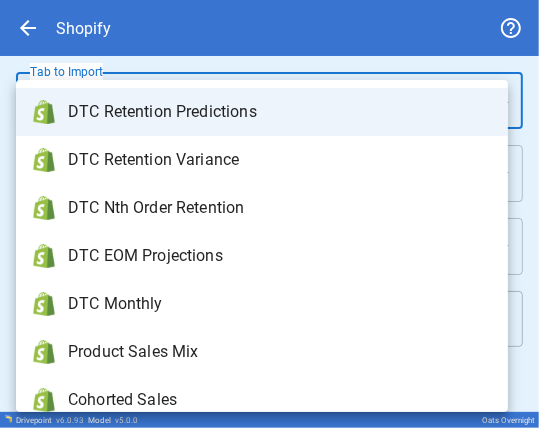 click on "DTC Monthly" at bounding box center (262, 304) 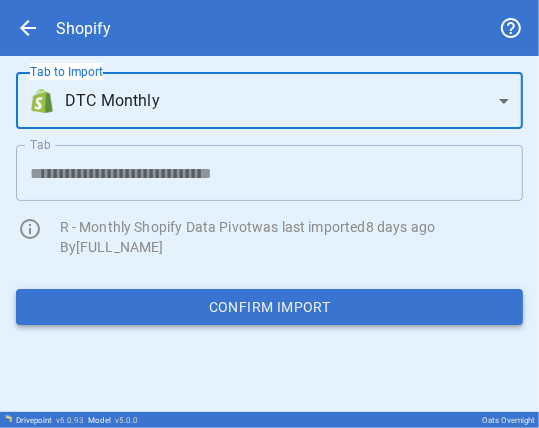 click on "Confirm Import" at bounding box center [269, 307] 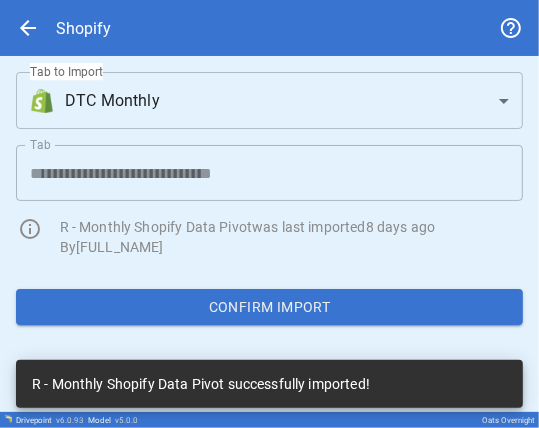 click on "**********" at bounding box center (269, 214) 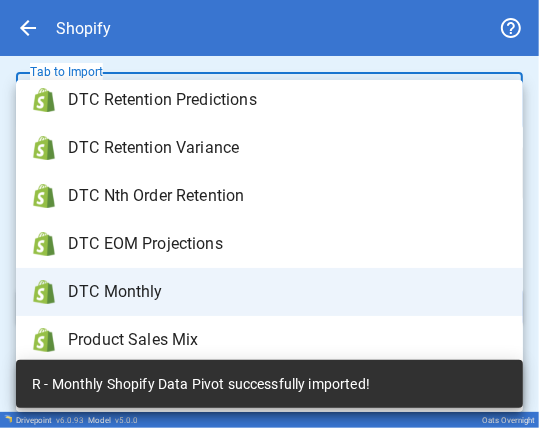 scroll, scrollTop: 20, scrollLeft: 0, axis: vertical 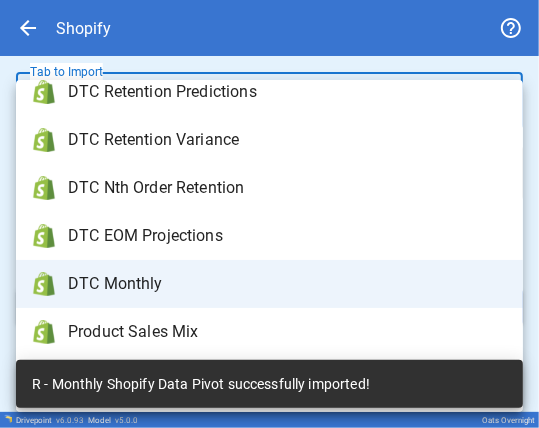 click on "Product Sales Mix" at bounding box center [287, 92] 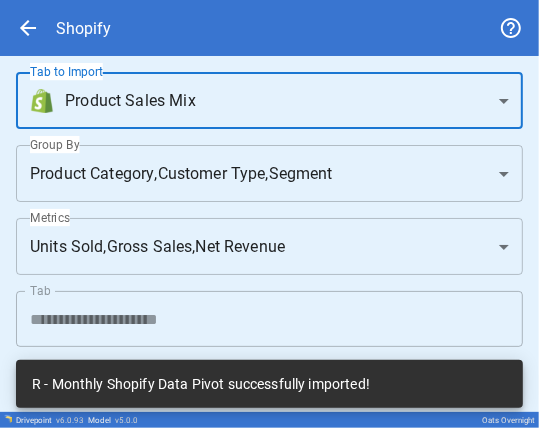 scroll, scrollTop: 74, scrollLeft: 0, axis: vertical 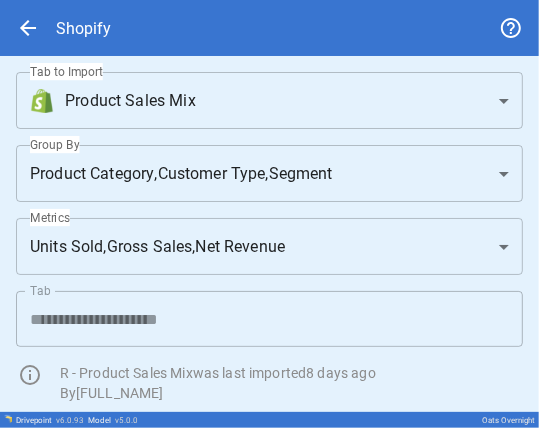 click on "Confirm Import" at bounding box center (269, 453) 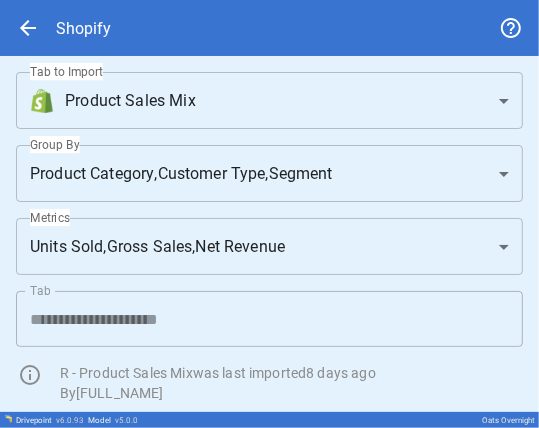 drag, startPoint x: 265, startPoint y: 325, endPoint x: 100, endPoint y: 314, distance: 165.36626 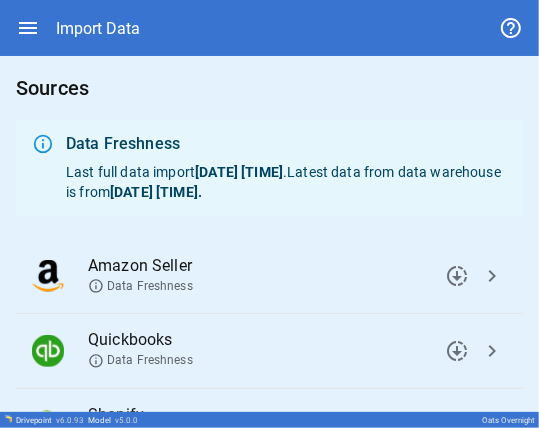 scroll, scrollTop: 213, scrollLeft: 0, axis: vertical 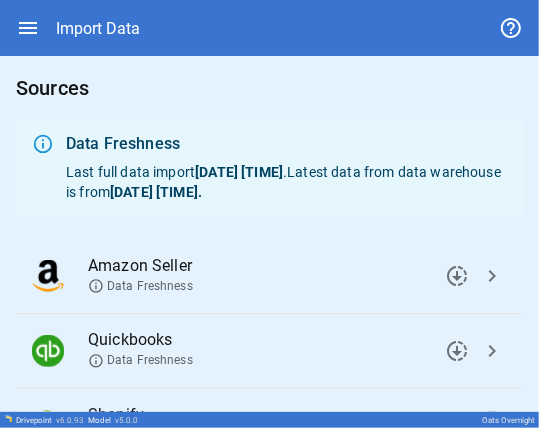 click on "chevron_right" at bounding box center (457, 276) 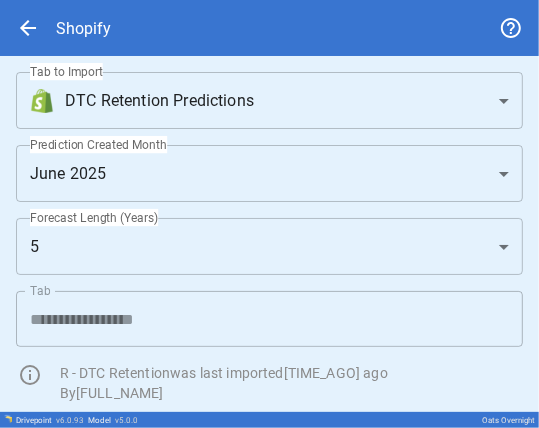 scroll, scrollTop: 0, scrollLeft: 0, axis: both 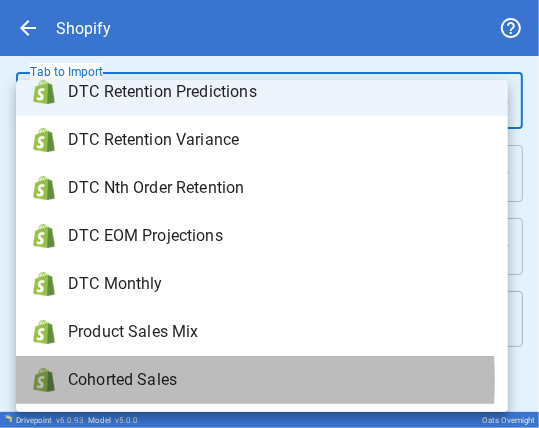 click on "Cohorted Sales" at bounding box center (280, 92) 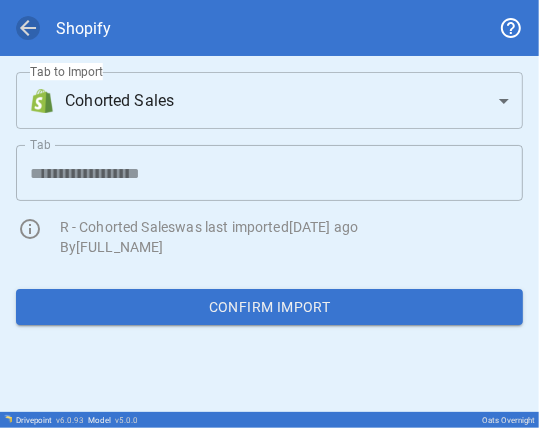click on "arrow_back" at bounding box center (28, 28) 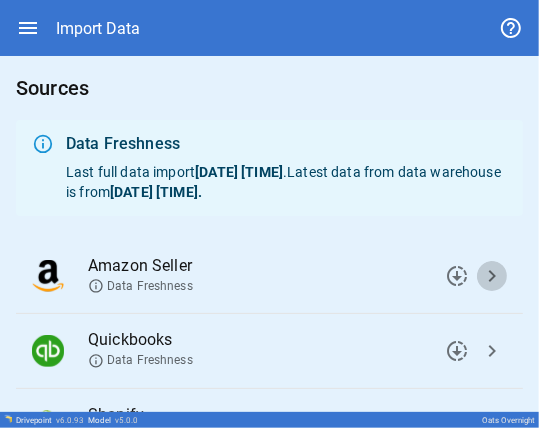click on "chevron_right" at bounding box center (457, 276) 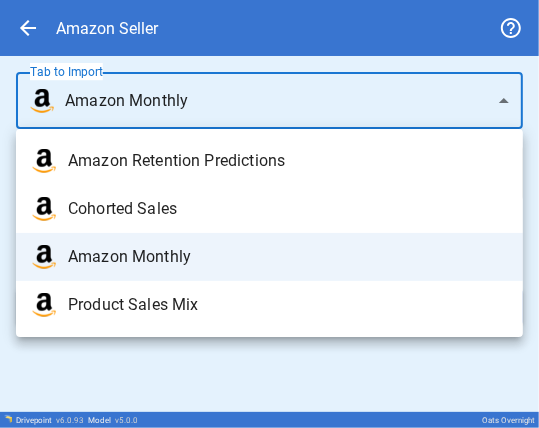 click on "**********" at bounding box center (269, 214) 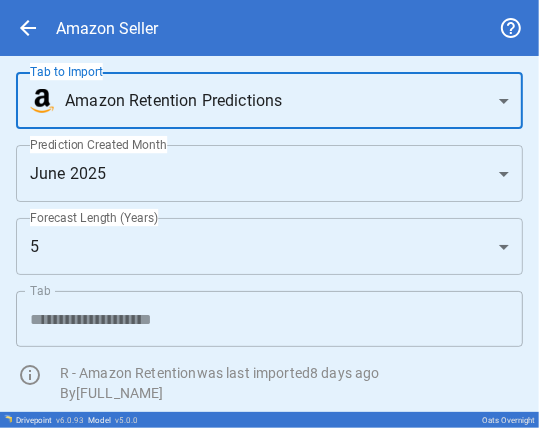 scroll, scrollTop: 74, scrollLeft: 0, axis: vertical 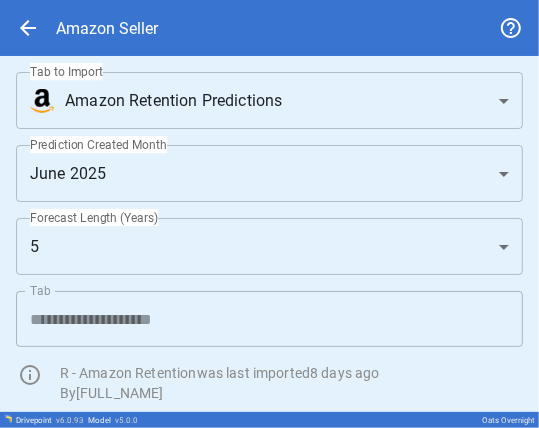 click on "Confirm Import" at bounding box center [269, 453] 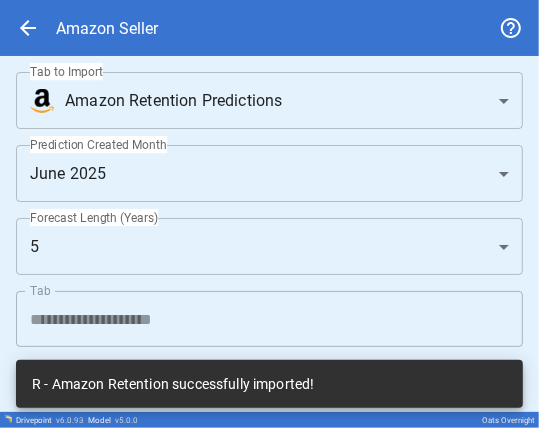 scroll, scrollTop: 0, scrollLeft: 0, axis: both 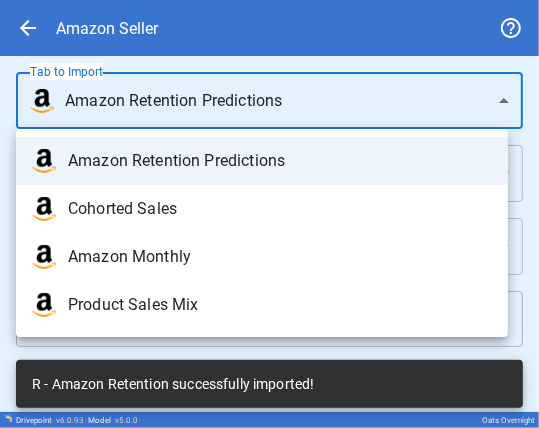 click on "Cohorted Sales" at bounding box center (280, 161) 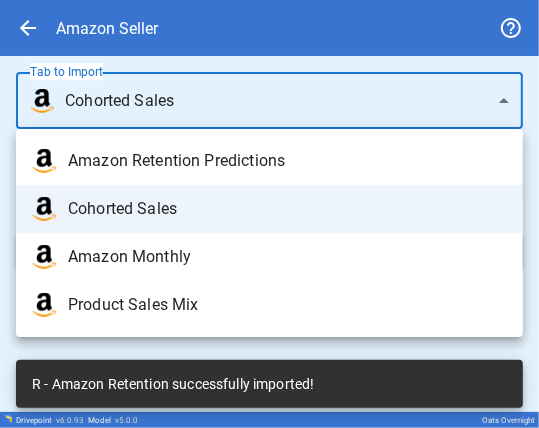 click on "**********" at bounding box center (269, 214) 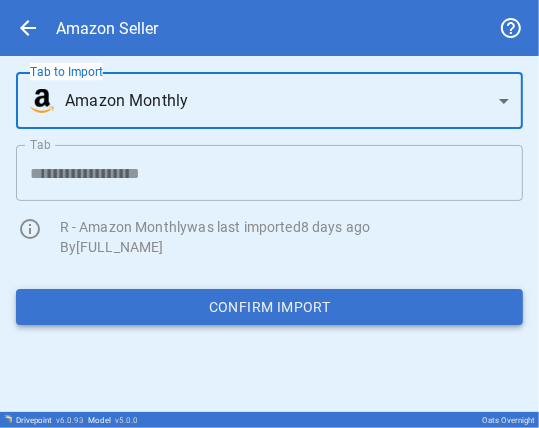 click on "Confirm Import" at bounding box center (269, 307) 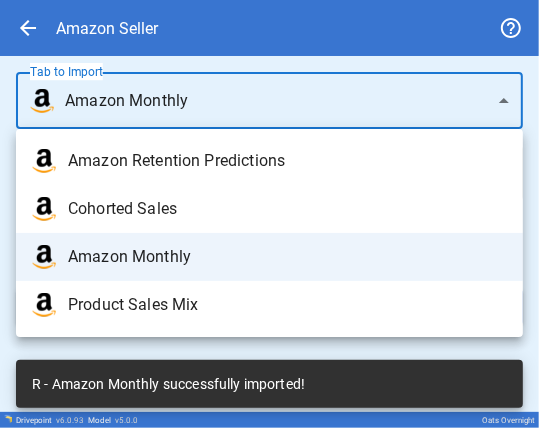 click on "**********" at bounding box center [269, 214] 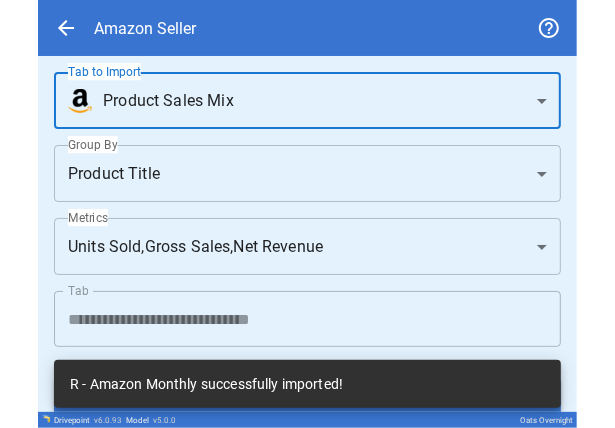 scroll, scrollTop: 18, scrollLeft: 0, axis: vertical 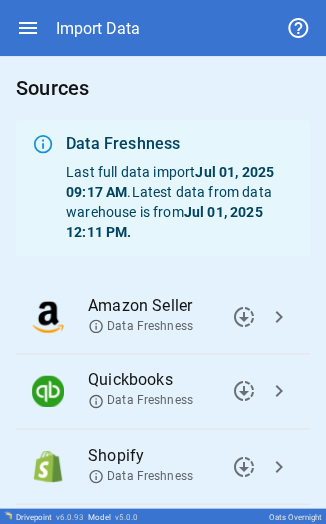 click on "chevron_right" at bounding box center [244, 317] 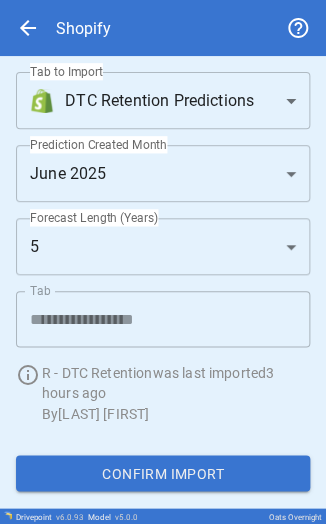 click on "**********" at bounding box center [163, 262] 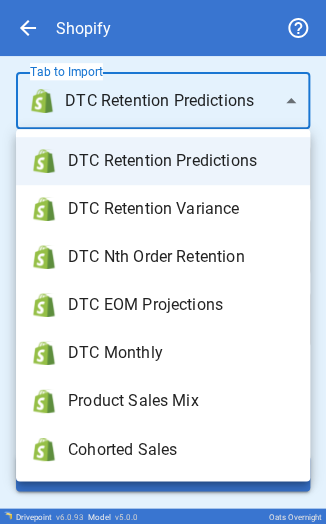 click on "Cohorted Sales" at bounding box center [181, 161] 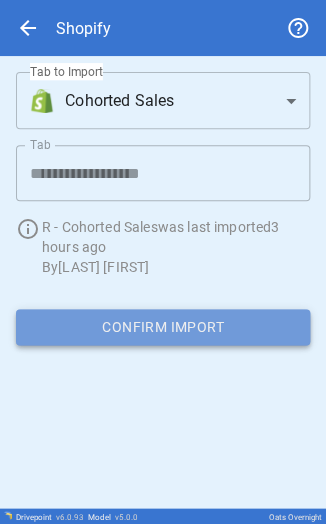 click on "Confirm Import" at bounding box center [163, 327] 